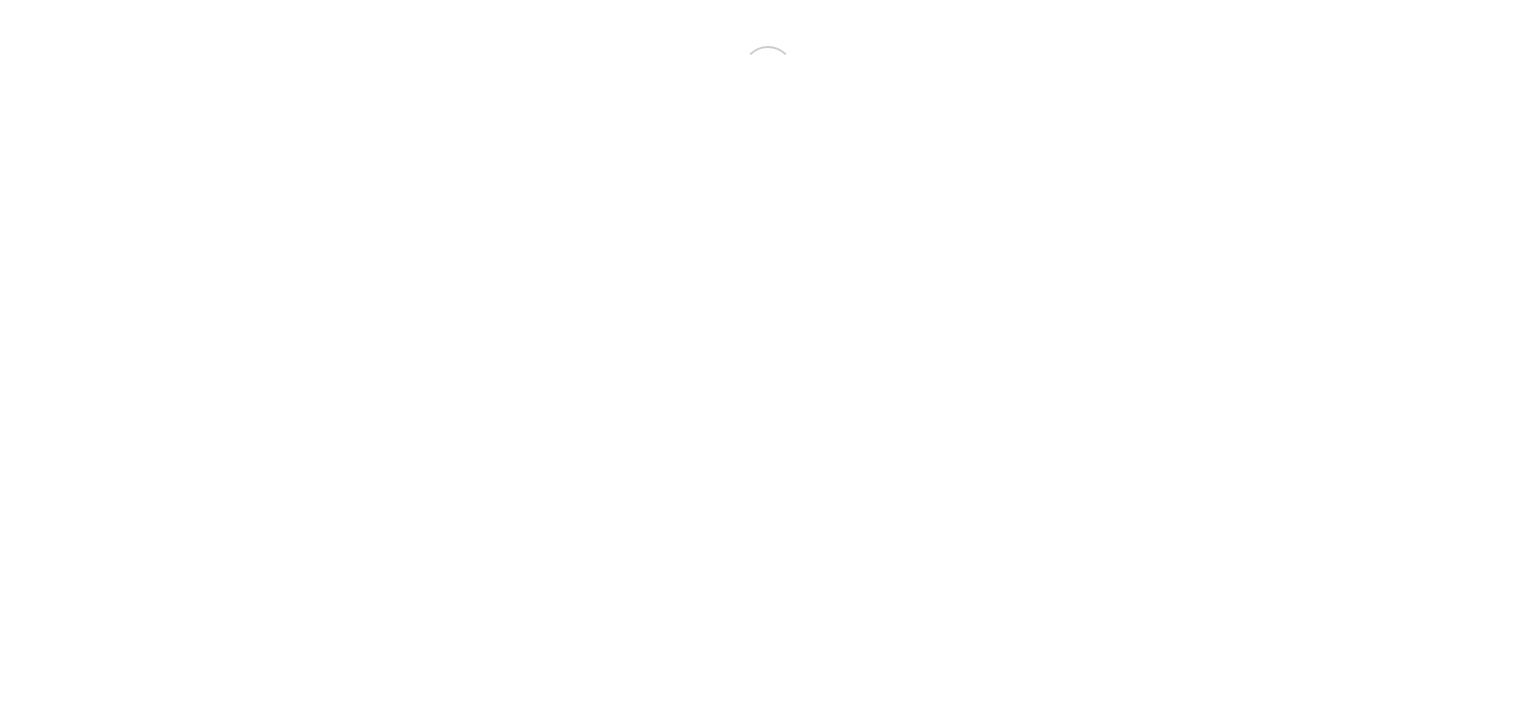 scroll, scrollTop: 0, scrollLeft: 0, axis: both 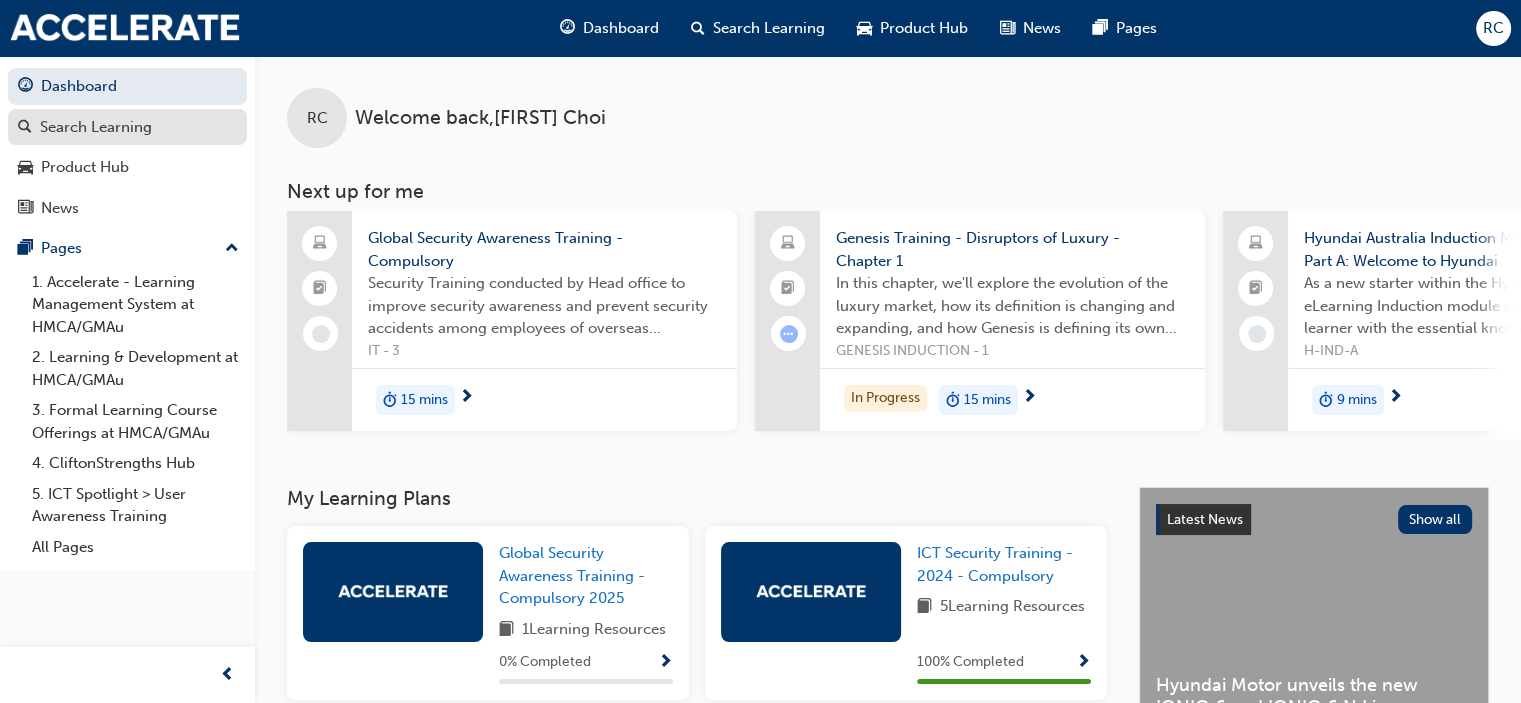 click on "Search Learning" at bounding box center (96, 127) 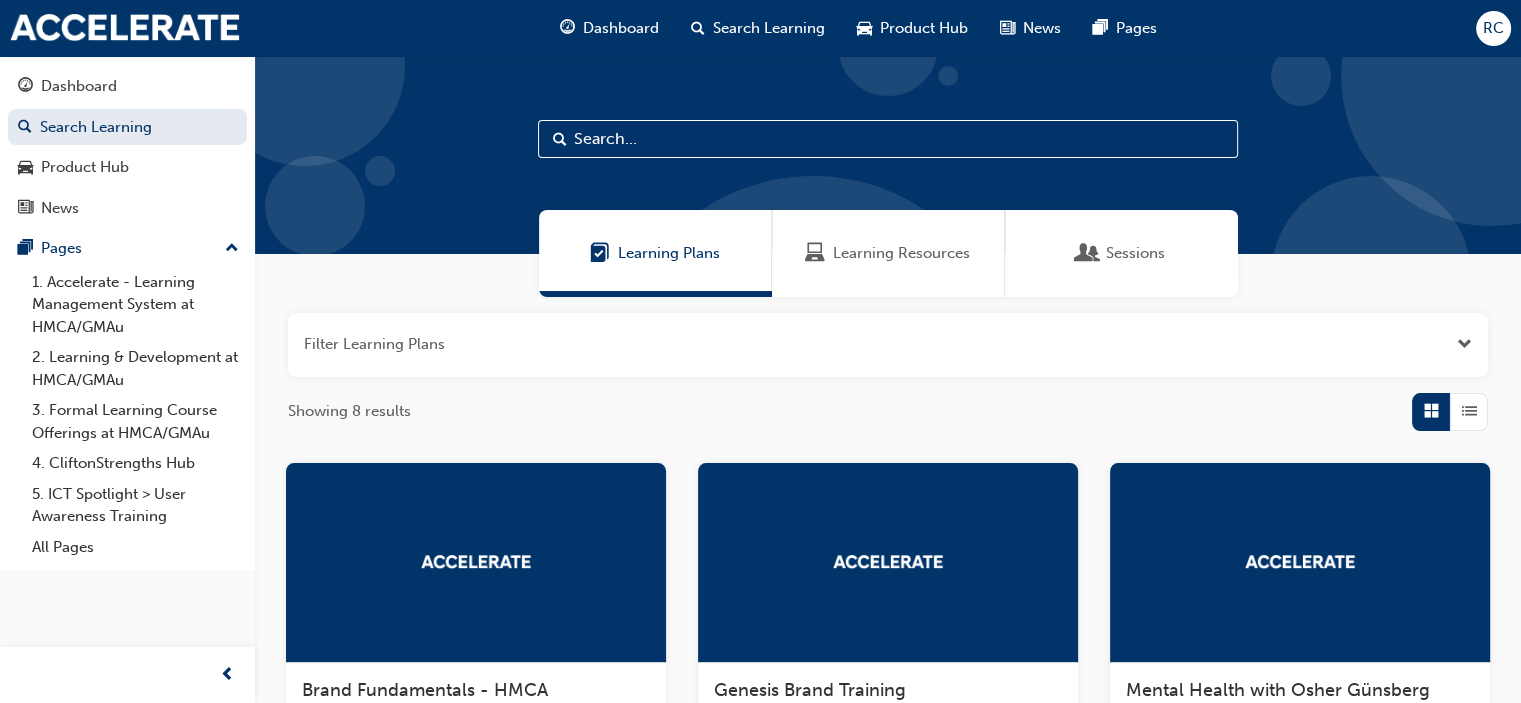click at bounding box center [888, 139] 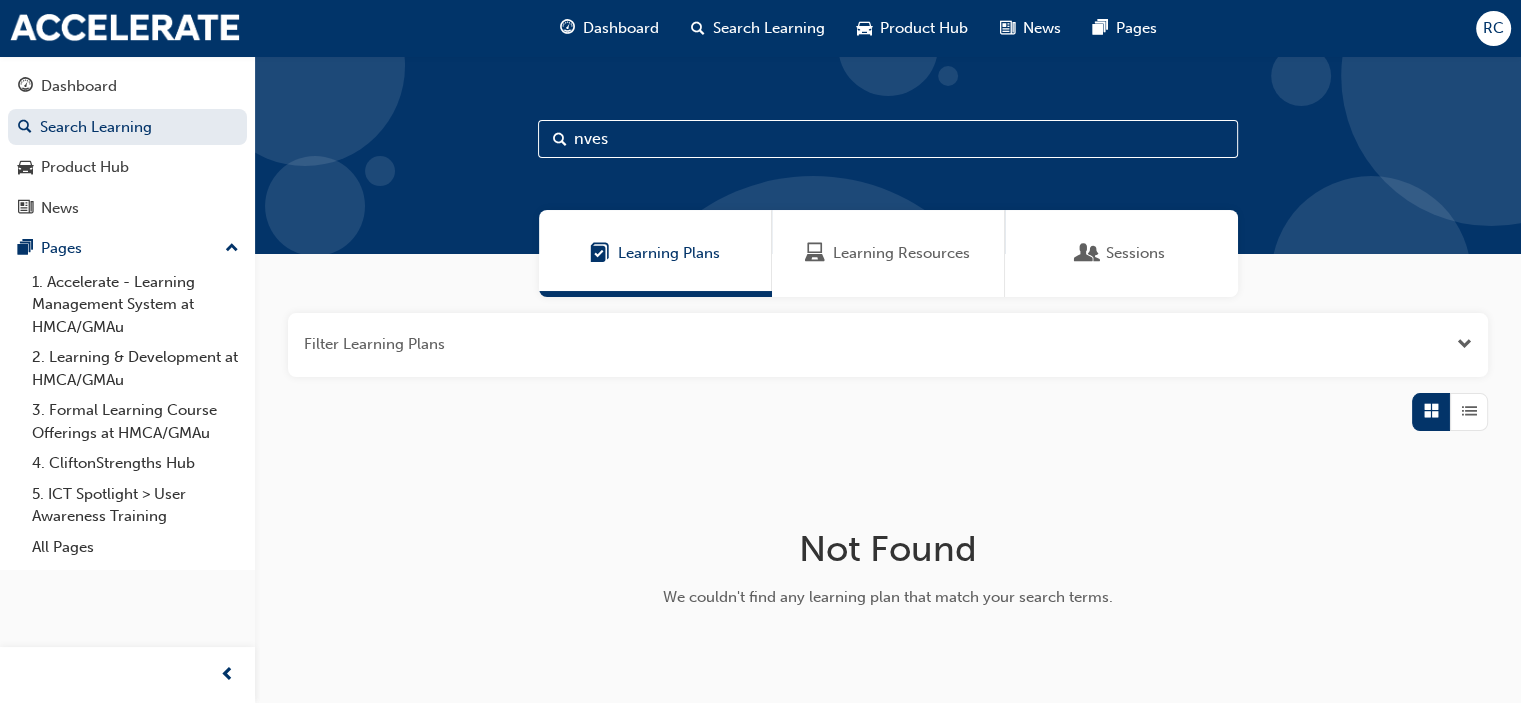 drag, startPoint x: 727, startPoint y: 131, endPoint x: 540, endPoint y: 145, distance: 187.52333 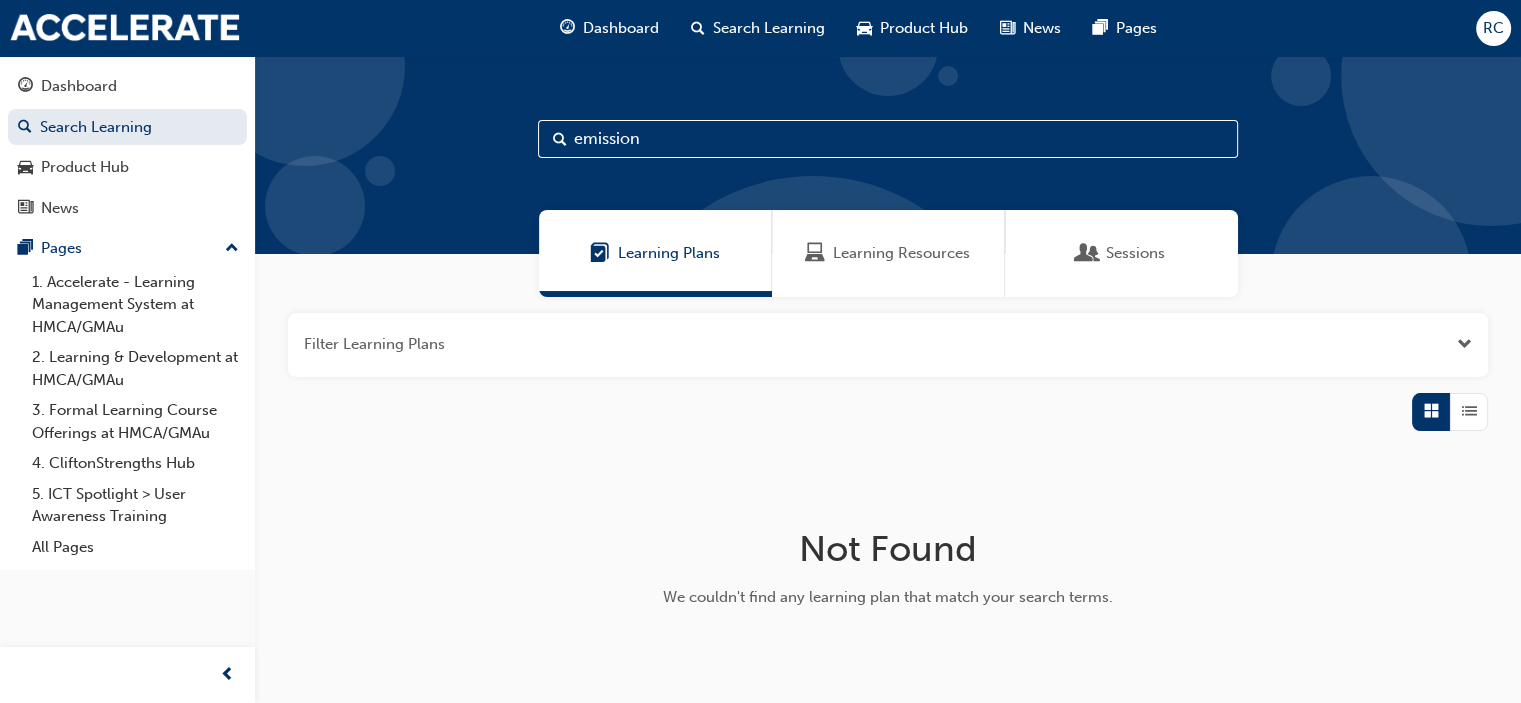 drag, startPoint x: 607, startPoint y: 143, endPoint x: 474, endPoint y: 137, distance: 133.13527 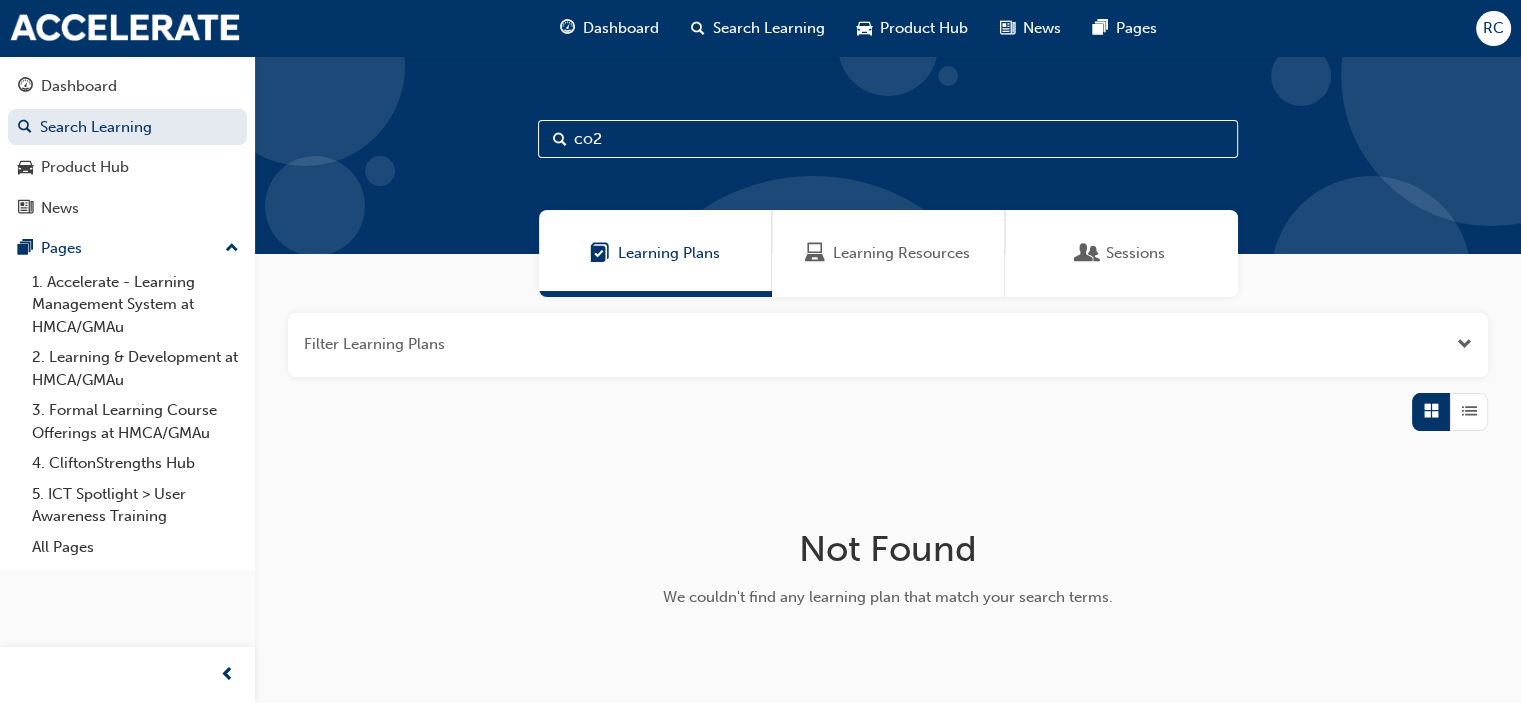 drag, startPoint x: 600, startPoint y: 148, endPoint x: 513, endPoint y: 151, distance: 87.05171 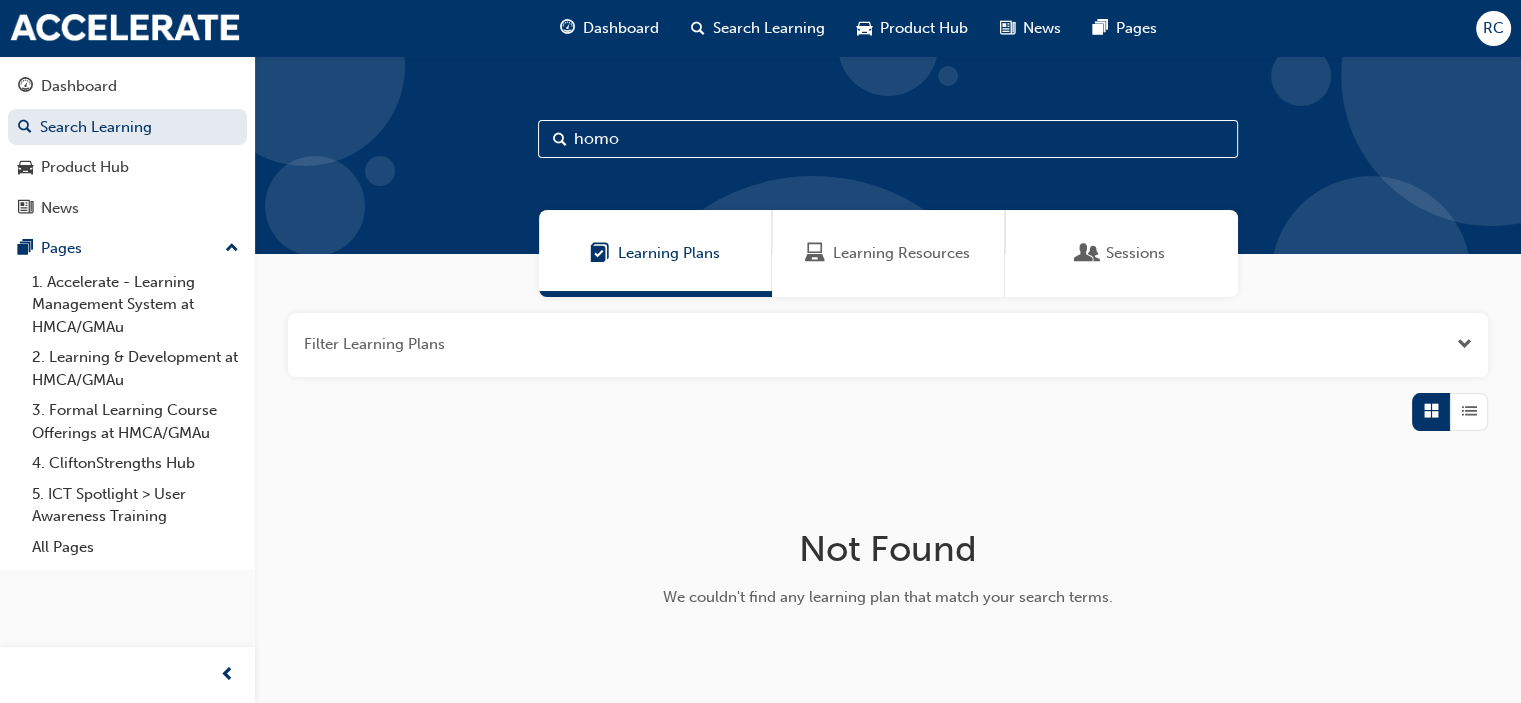 type on "homo" 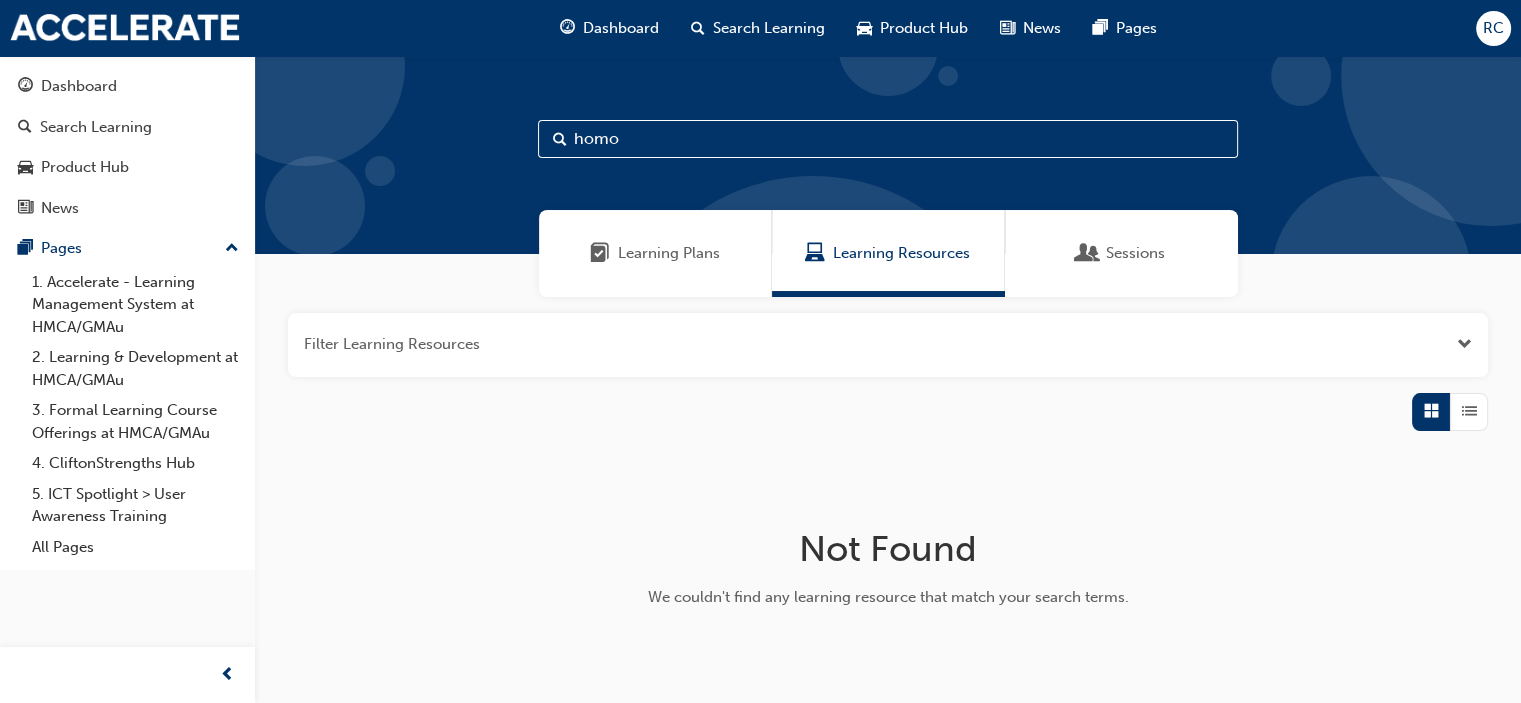 click on "Learning Plans" at bounding box center (669, 253) 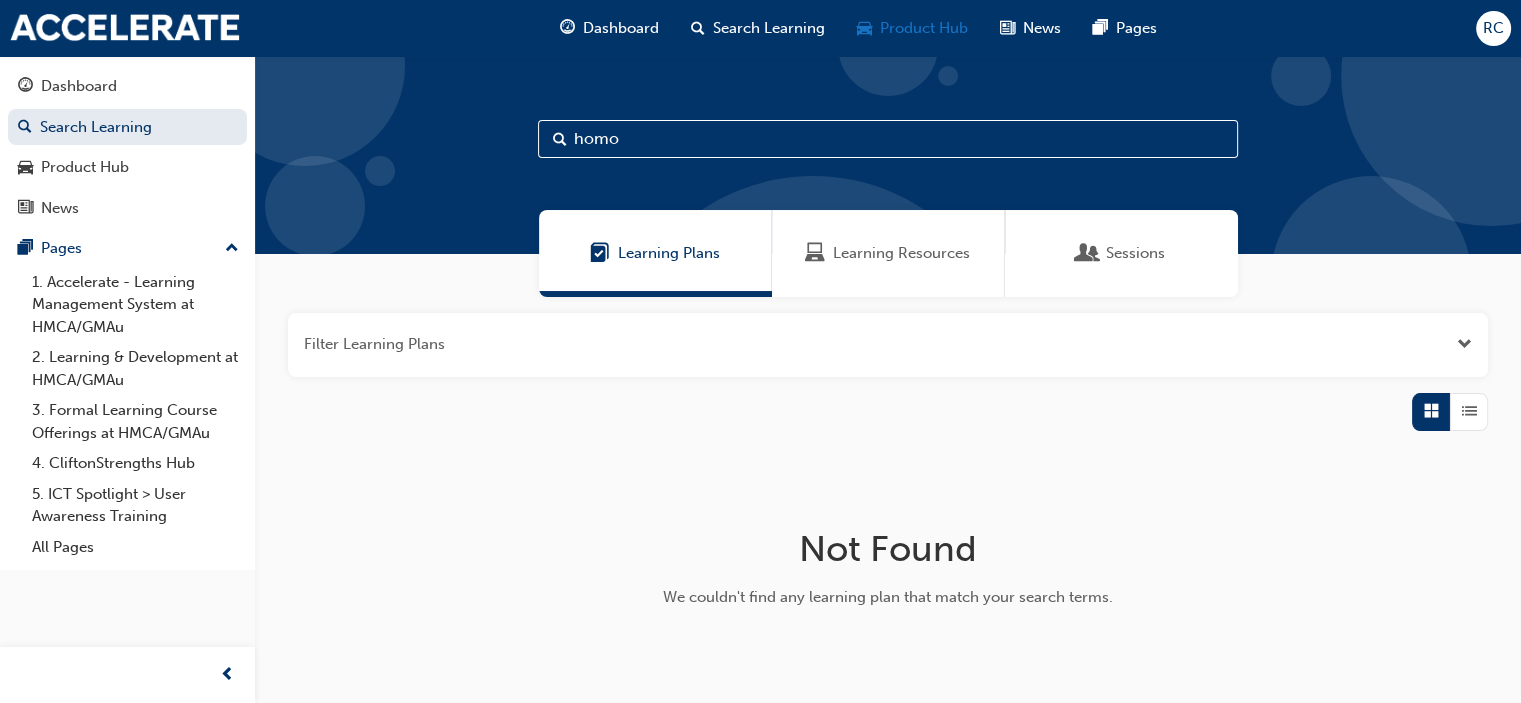 click on "Product Hub" at bounding box center (912, 28) 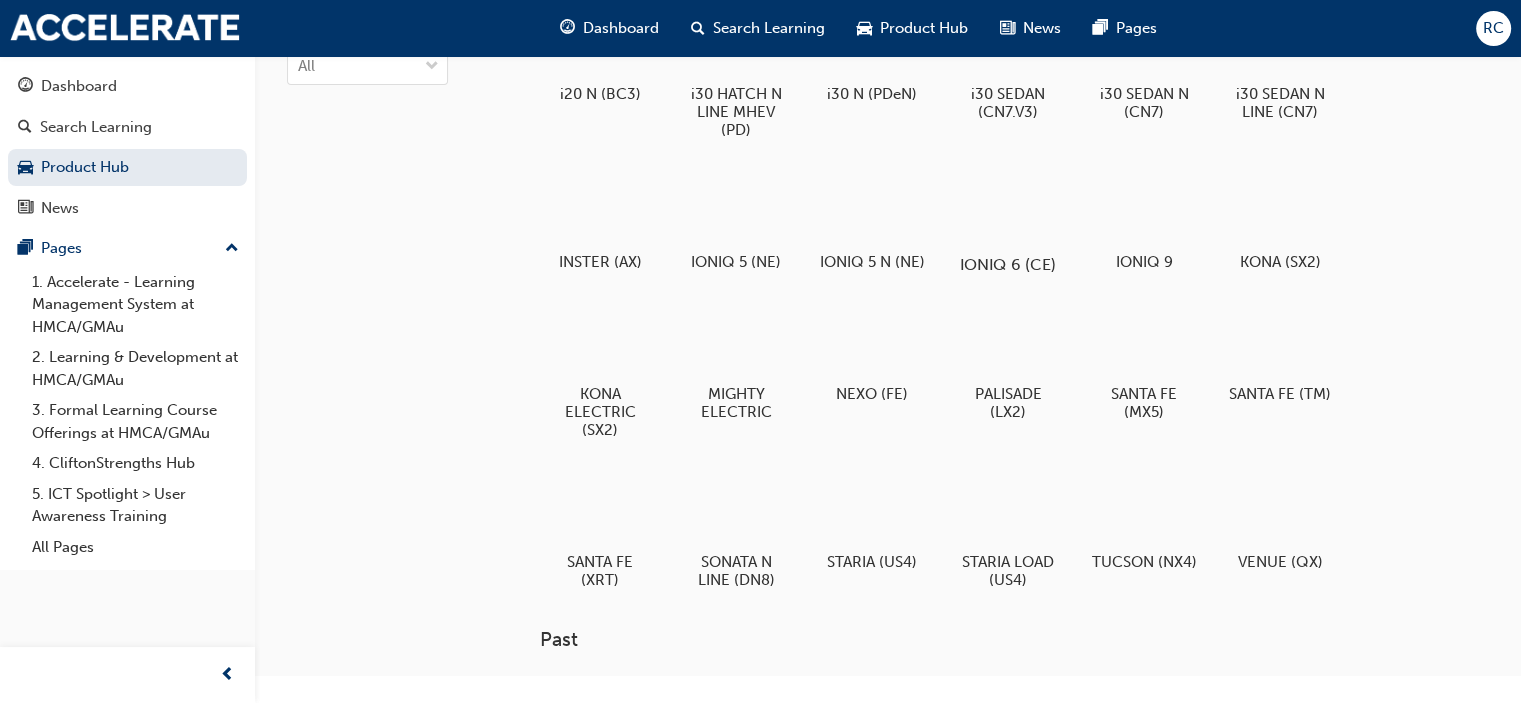 scroll, scrollTop: 0, scrollLeft: 0, axis: both 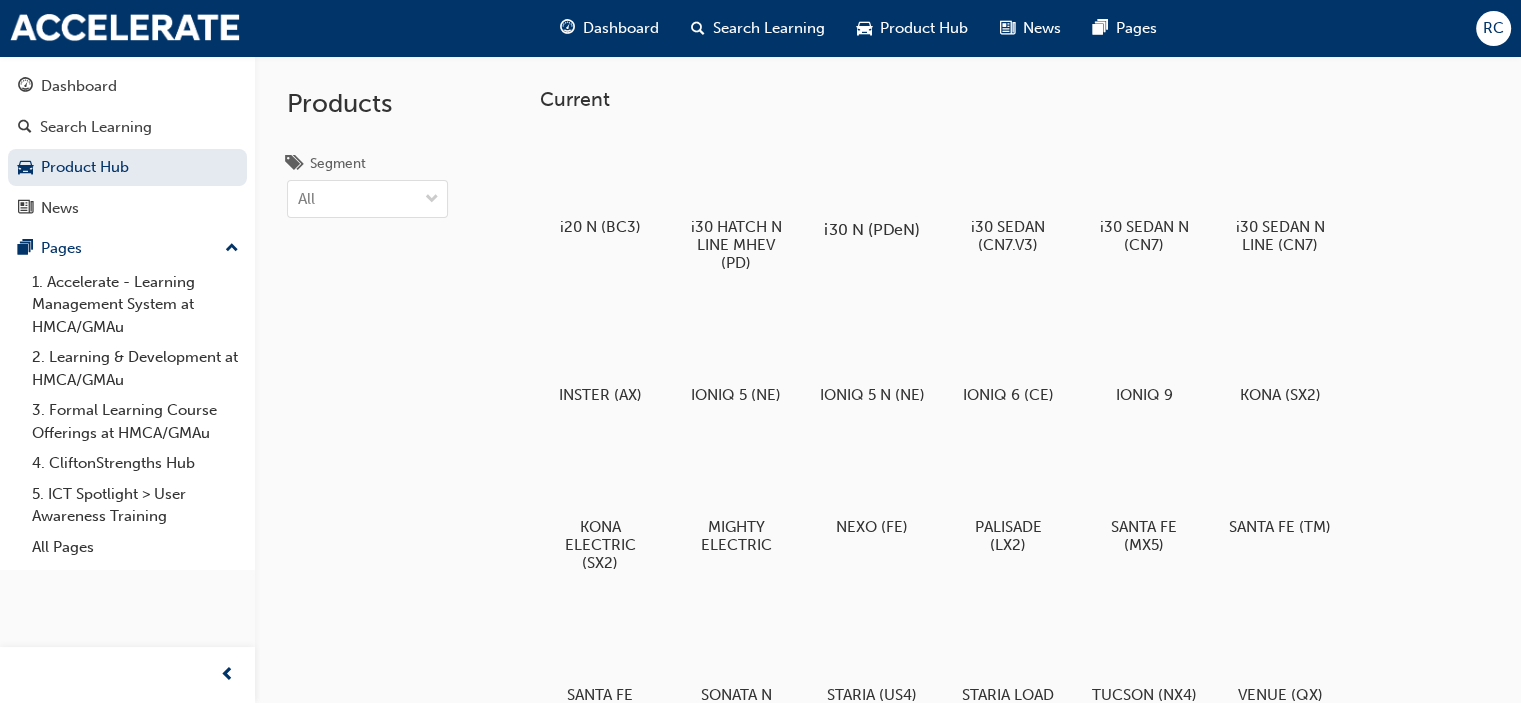 click at bounding box center (872, 172) 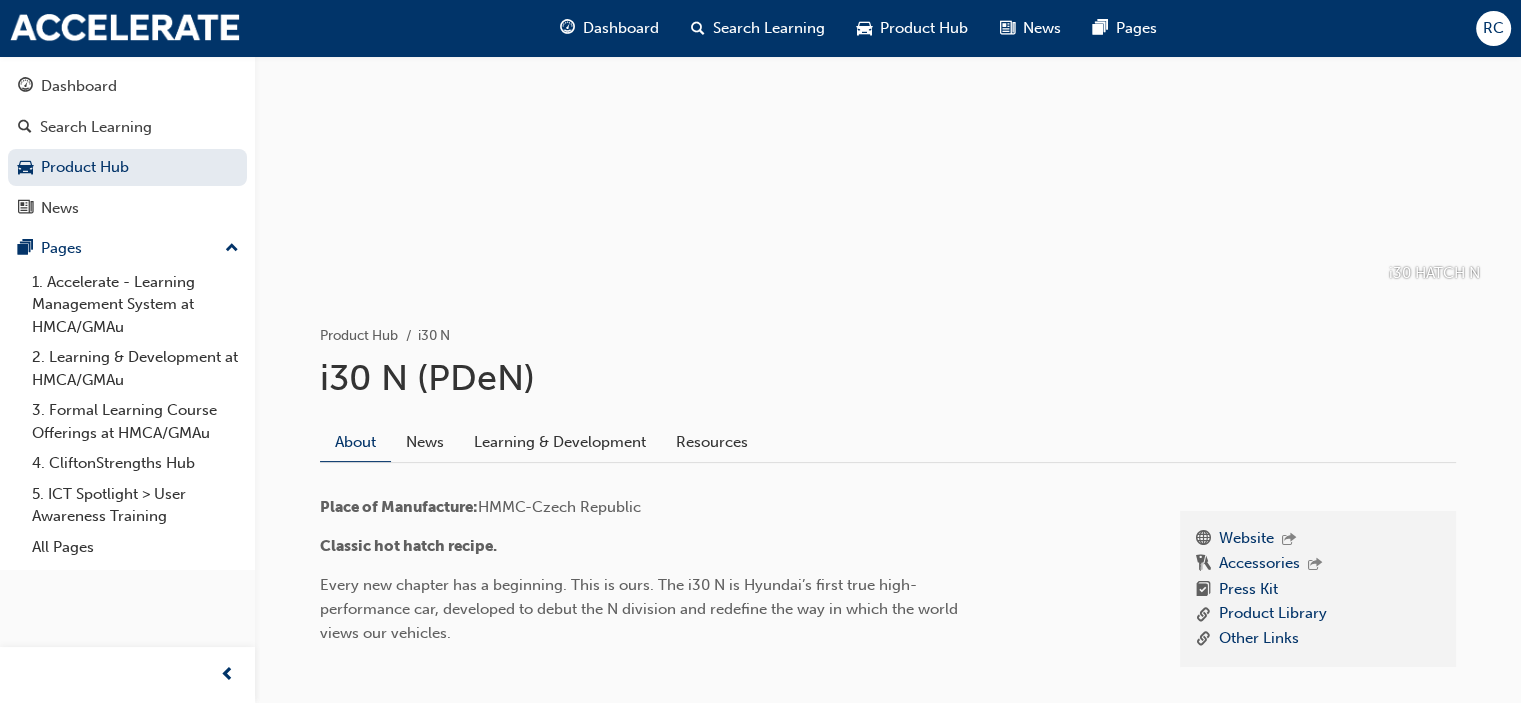 scroll, scrollTop: 0, scrollLeft: 0, axis: both 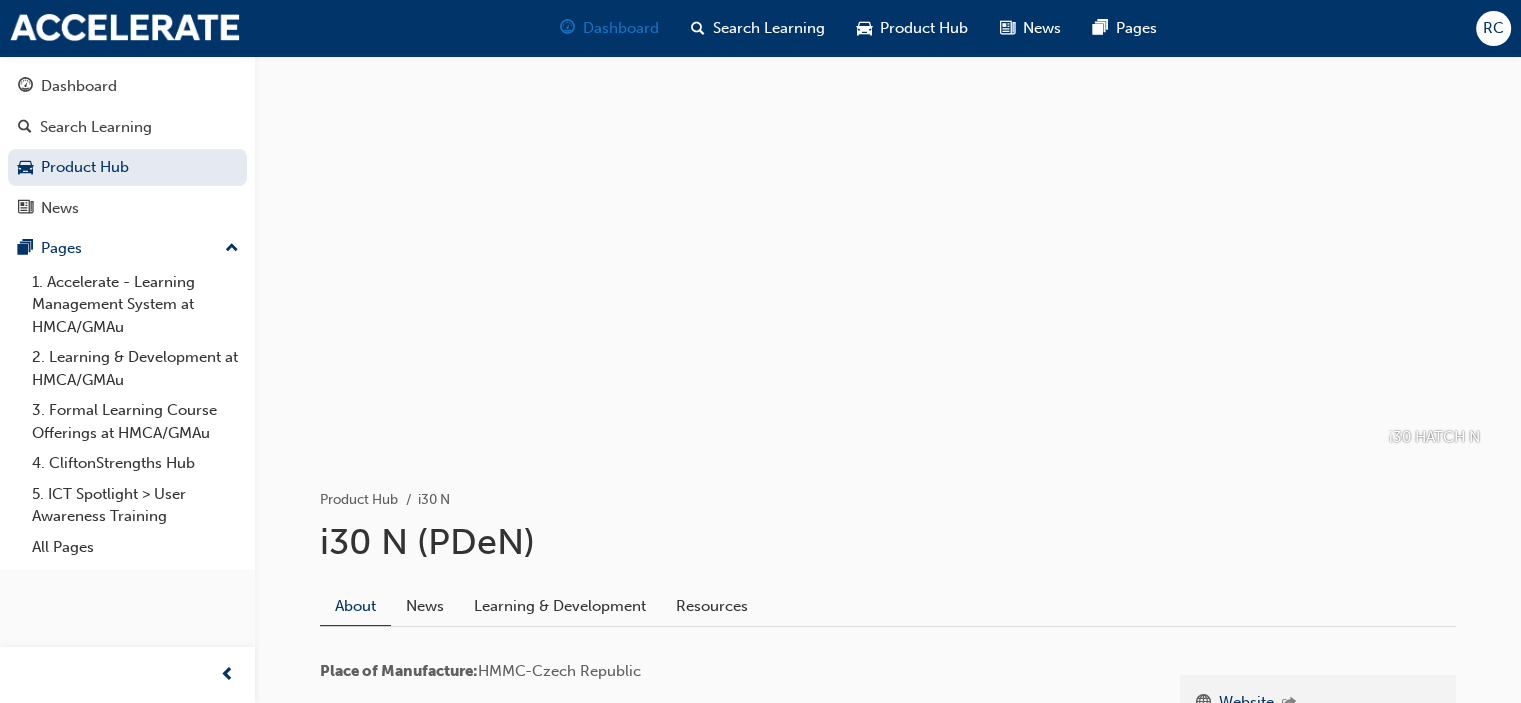 click on "Dashboard" at bounding box center (621, 28) 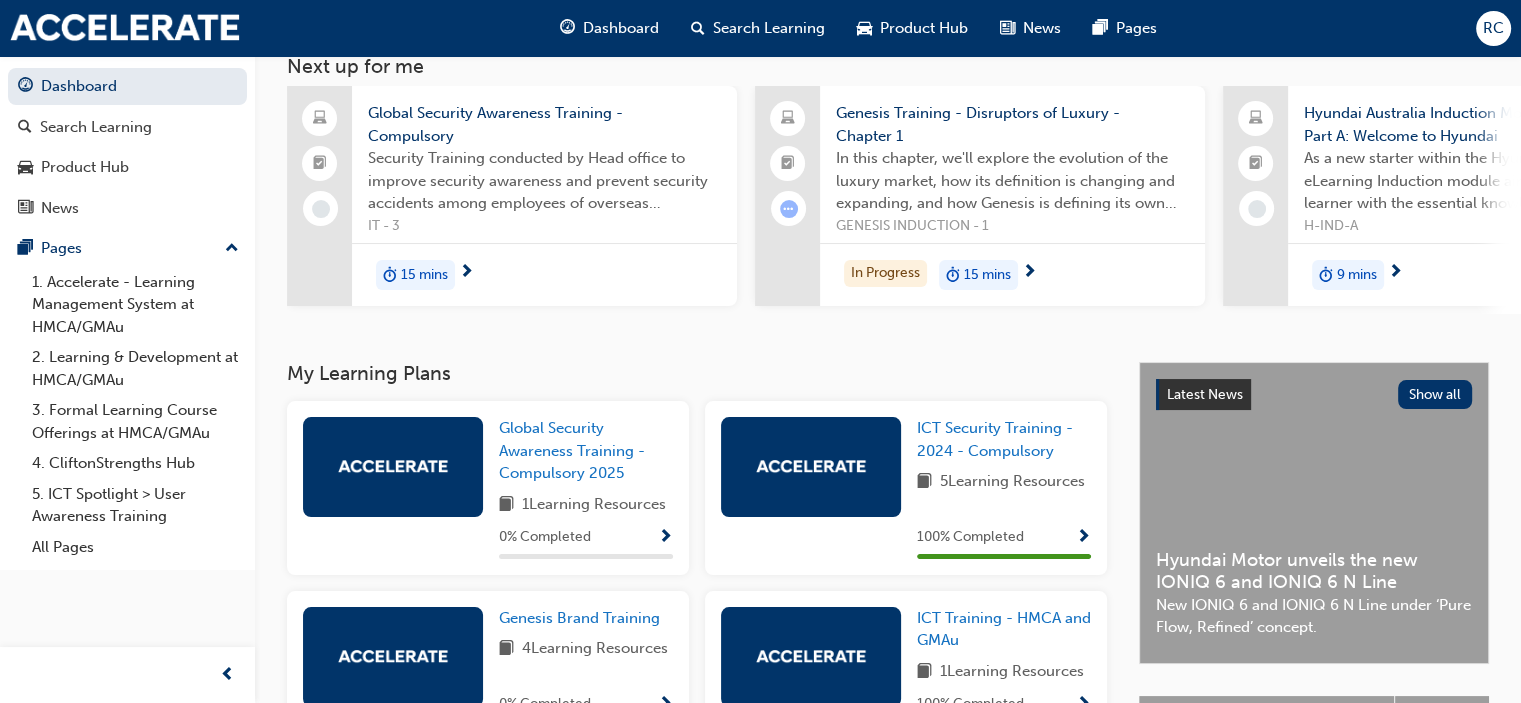 scroll, scrollTop: 0, scrollLeft: 0, axis: both 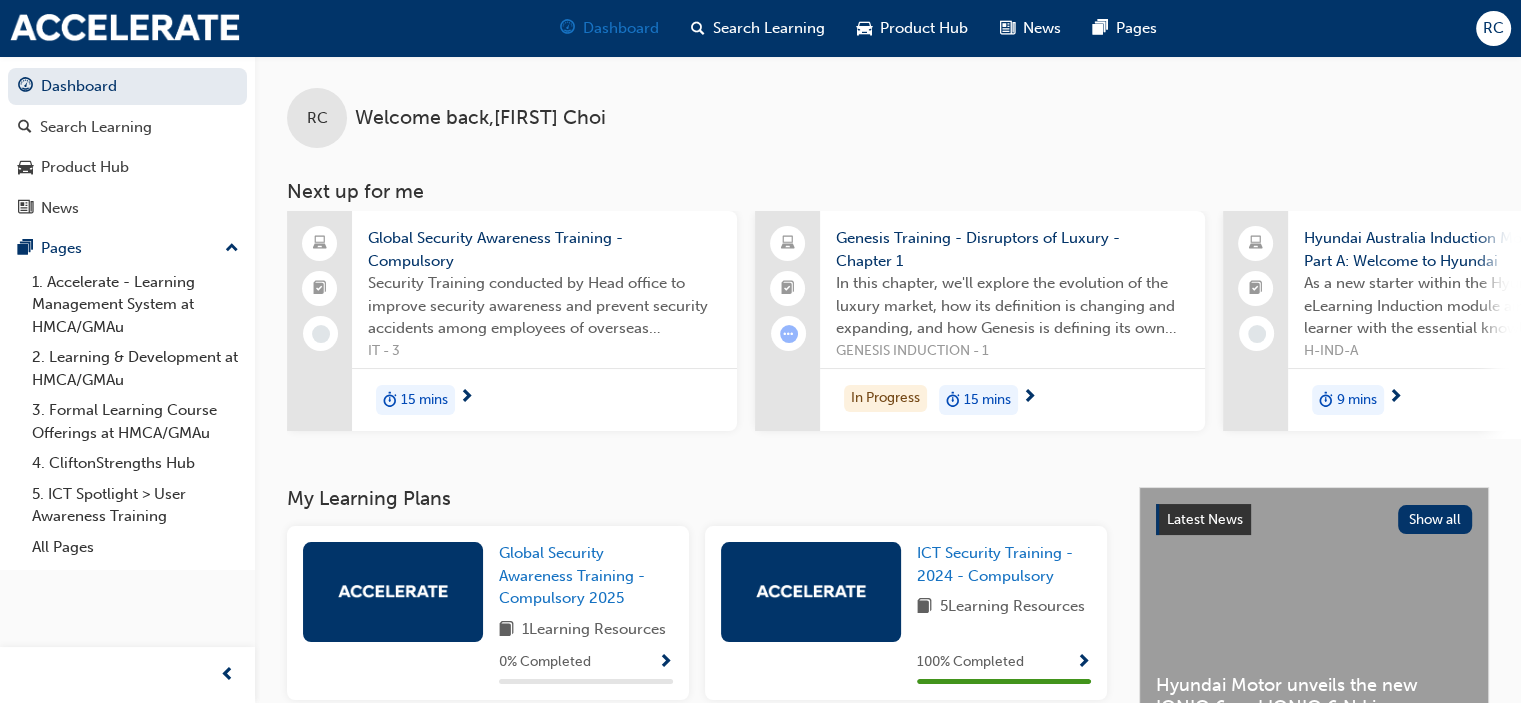 click on "Dashboard" at bounding box center (621, 28) 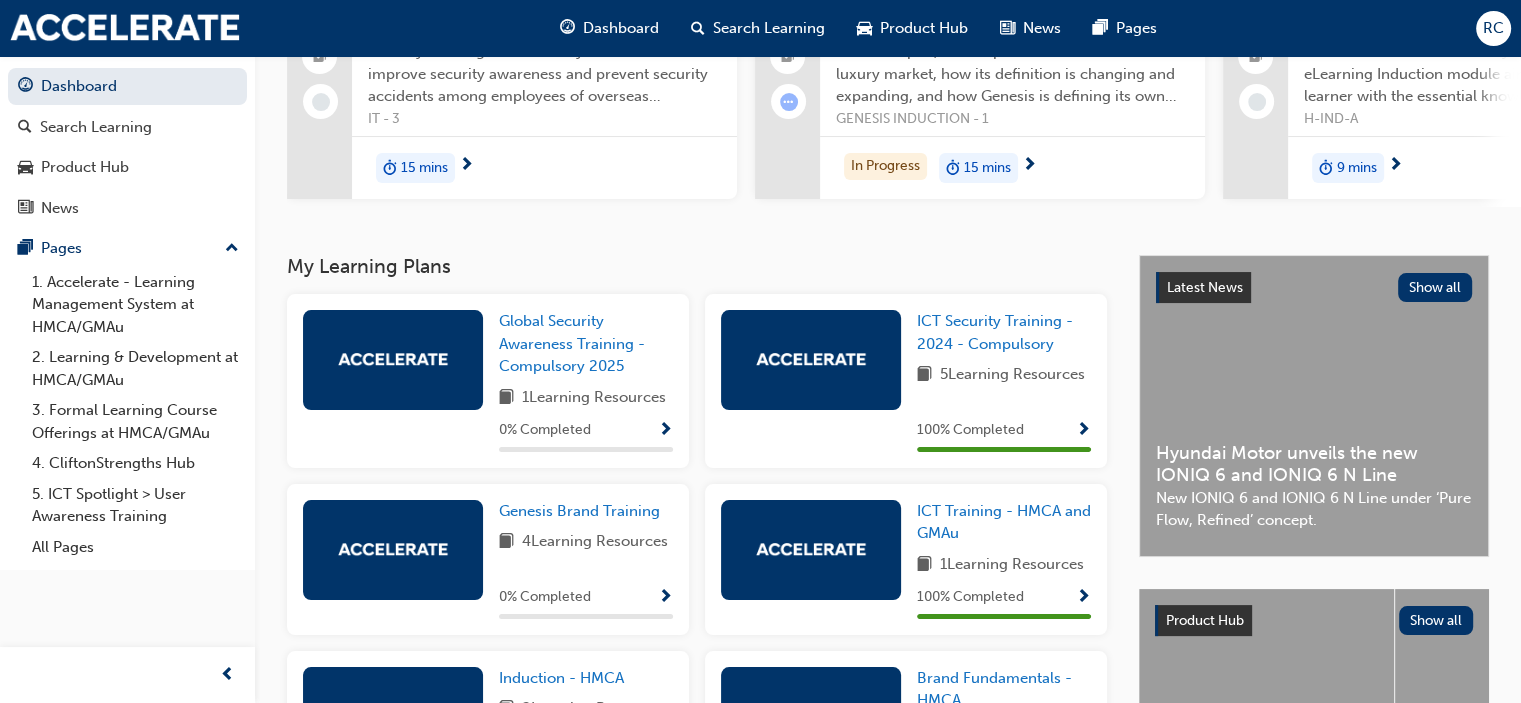 scroll, scrollTop: 100, scrollLeft: 0, axis: vertical 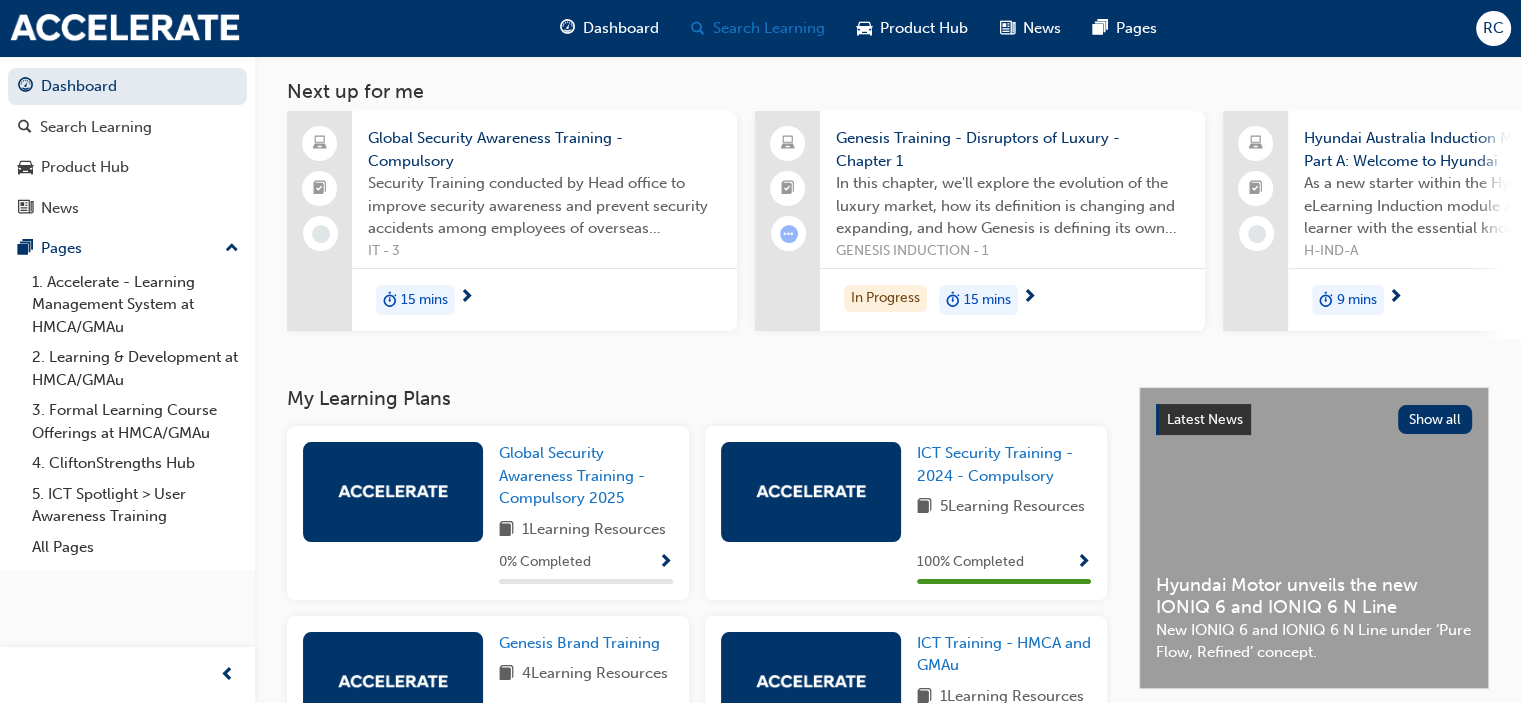 click on "Search Learning" at bounding box center (769, 28) 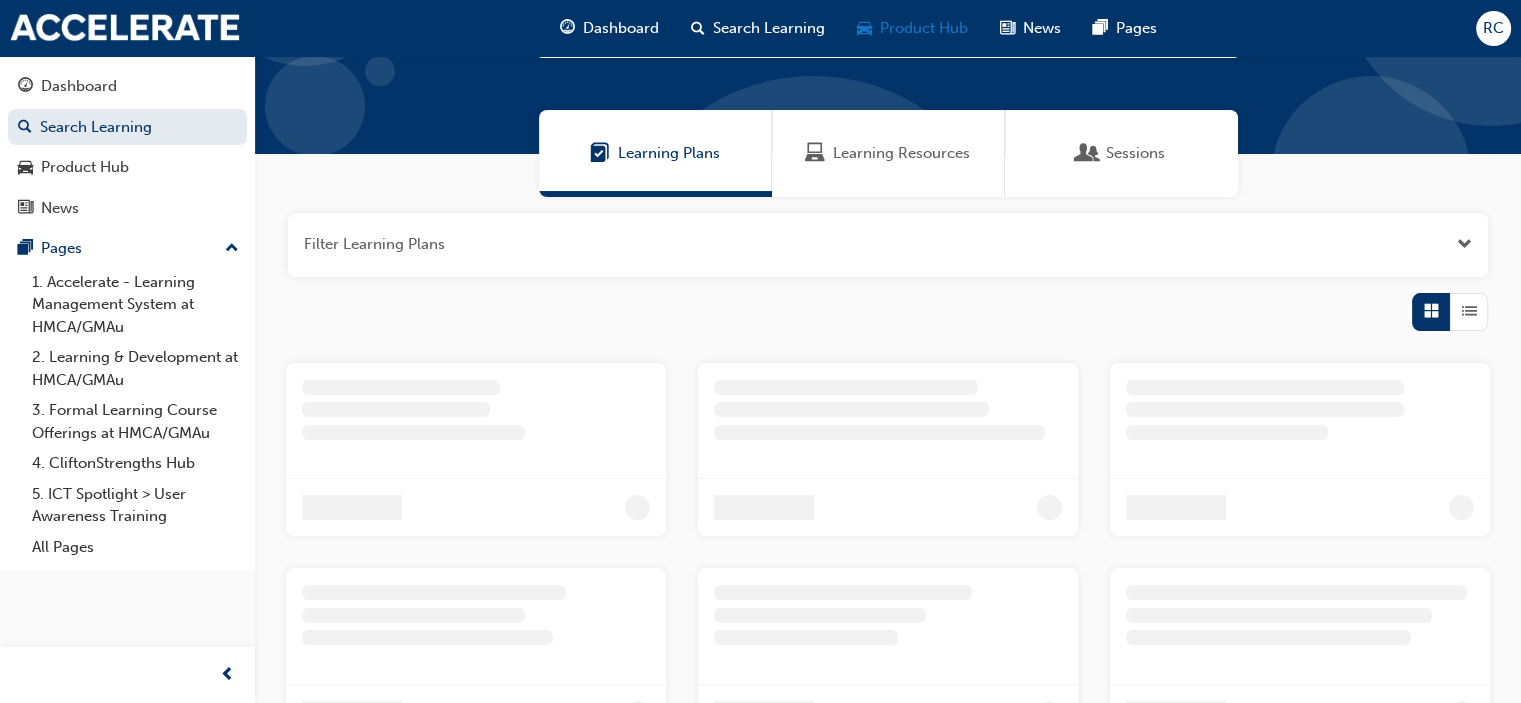 scroll, scrollTop: 0, scrollLeft: 0, axis: both 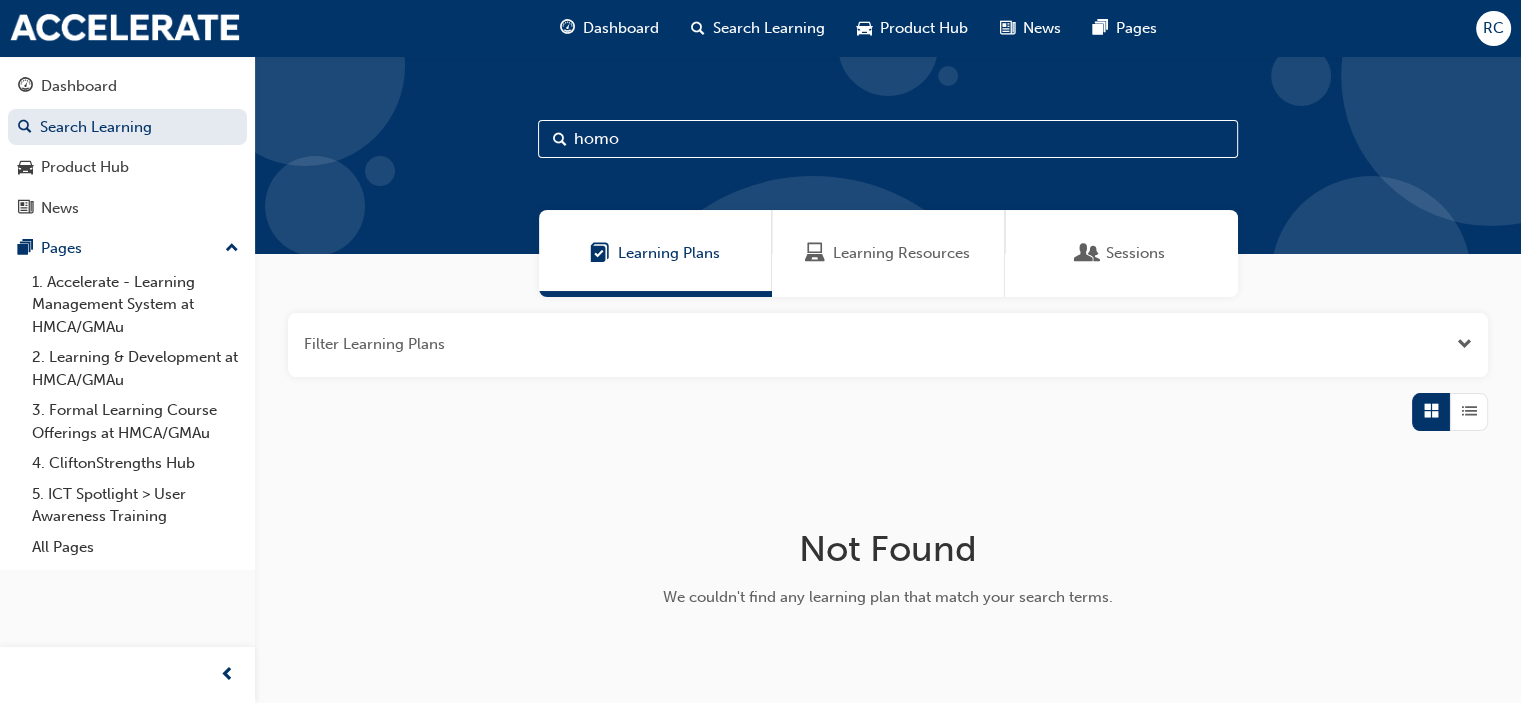click on "Learning Plans" at bounding box center (655, 253) 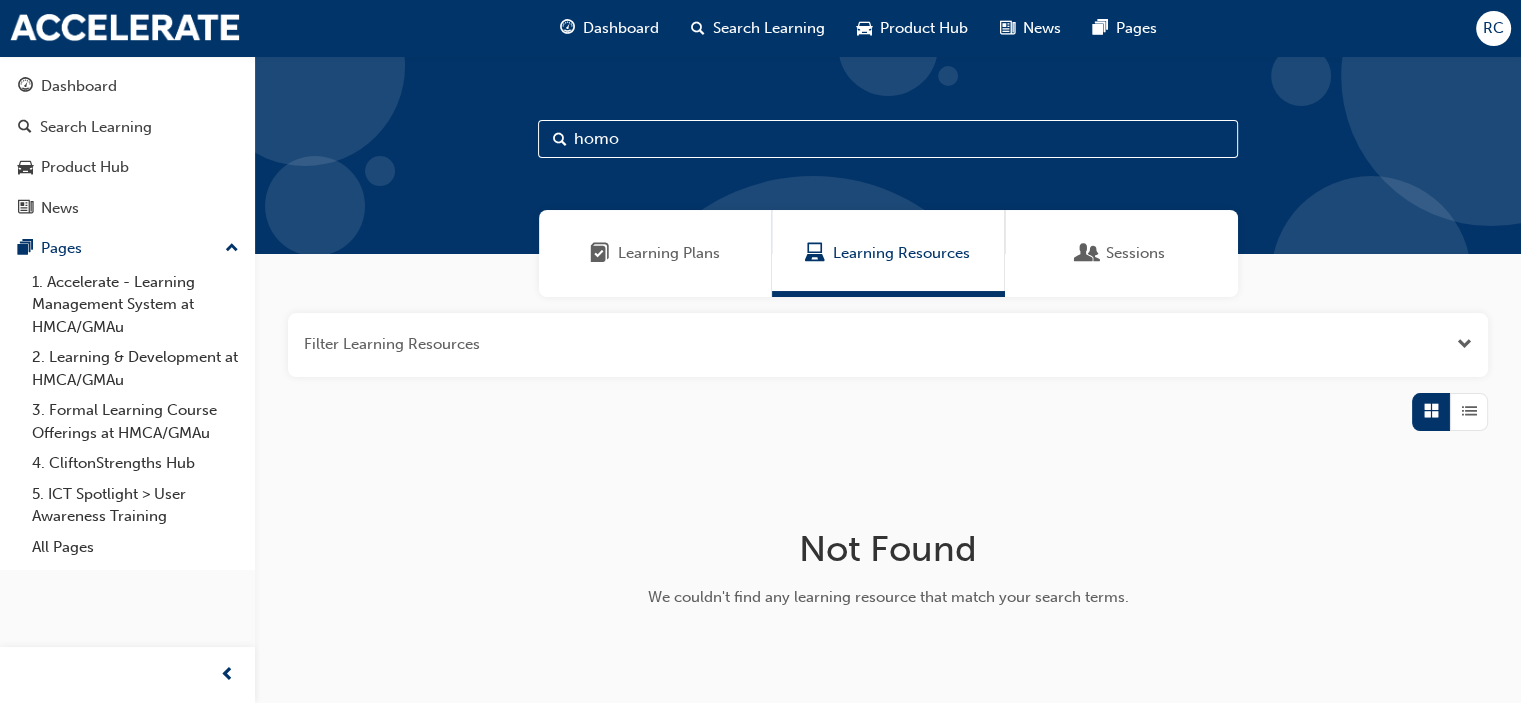drag, startPoint x: 816, startPoint y: 131, endPoint x: 522, endPoint y: 101, distance: 295.52664 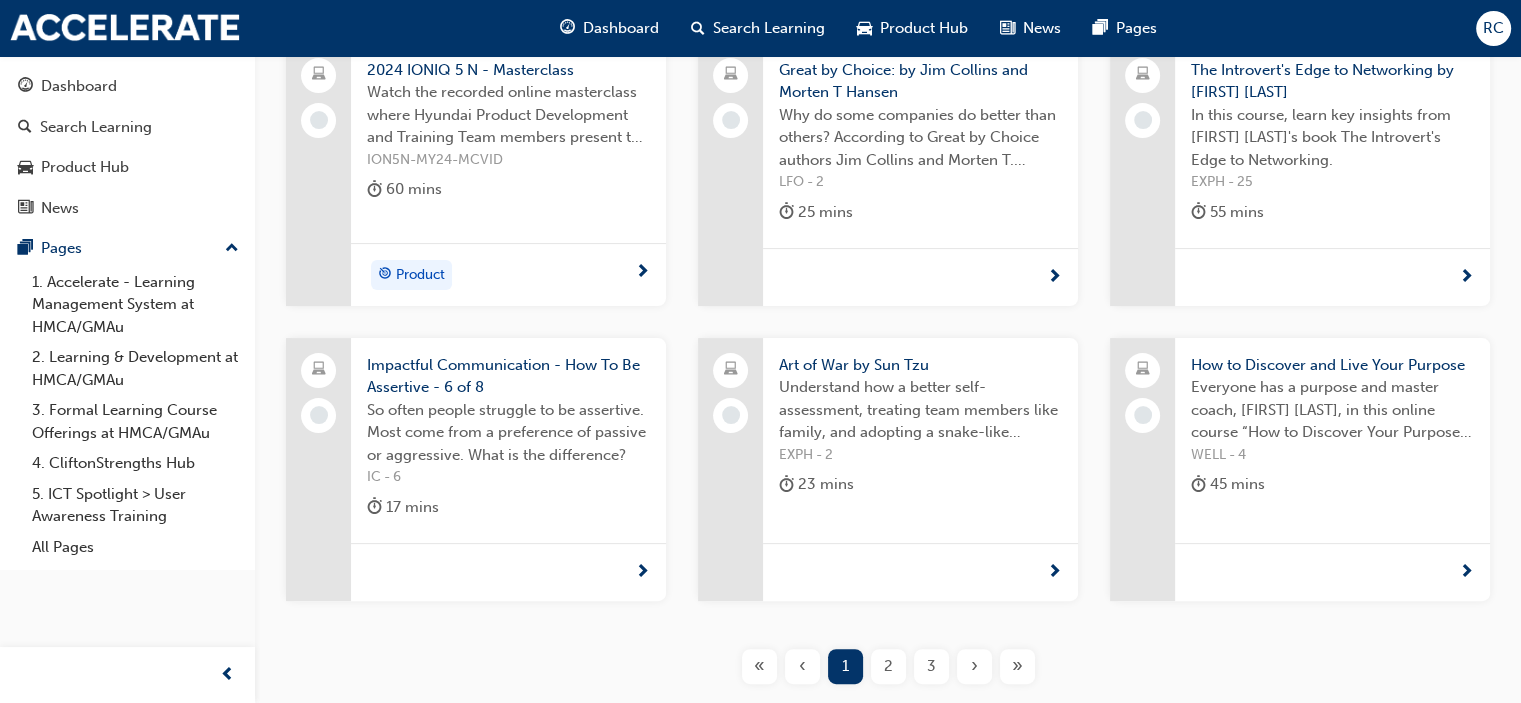 scroll, scrollTop: 563, scrollLeft: 0, axis: vertical 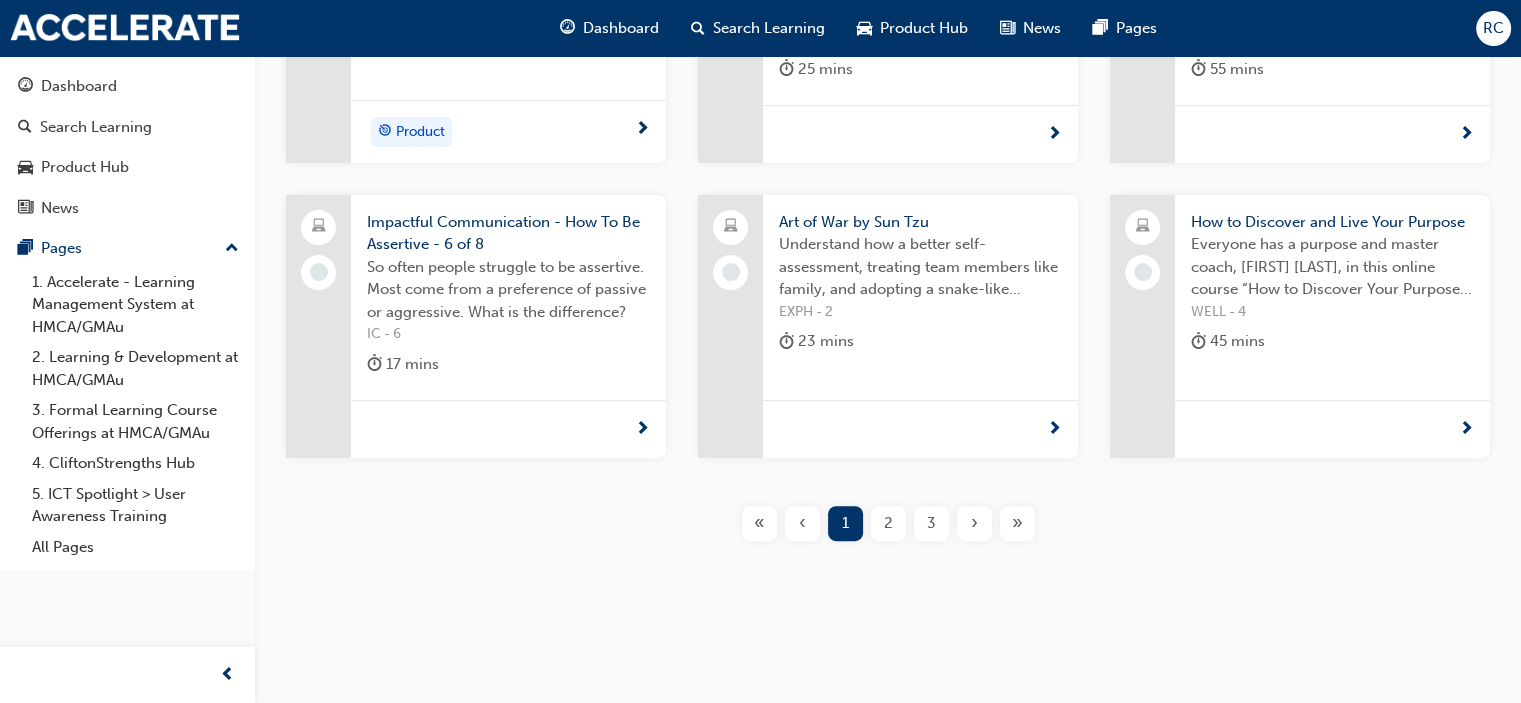 click on "2" at bounding box center [888, 523] 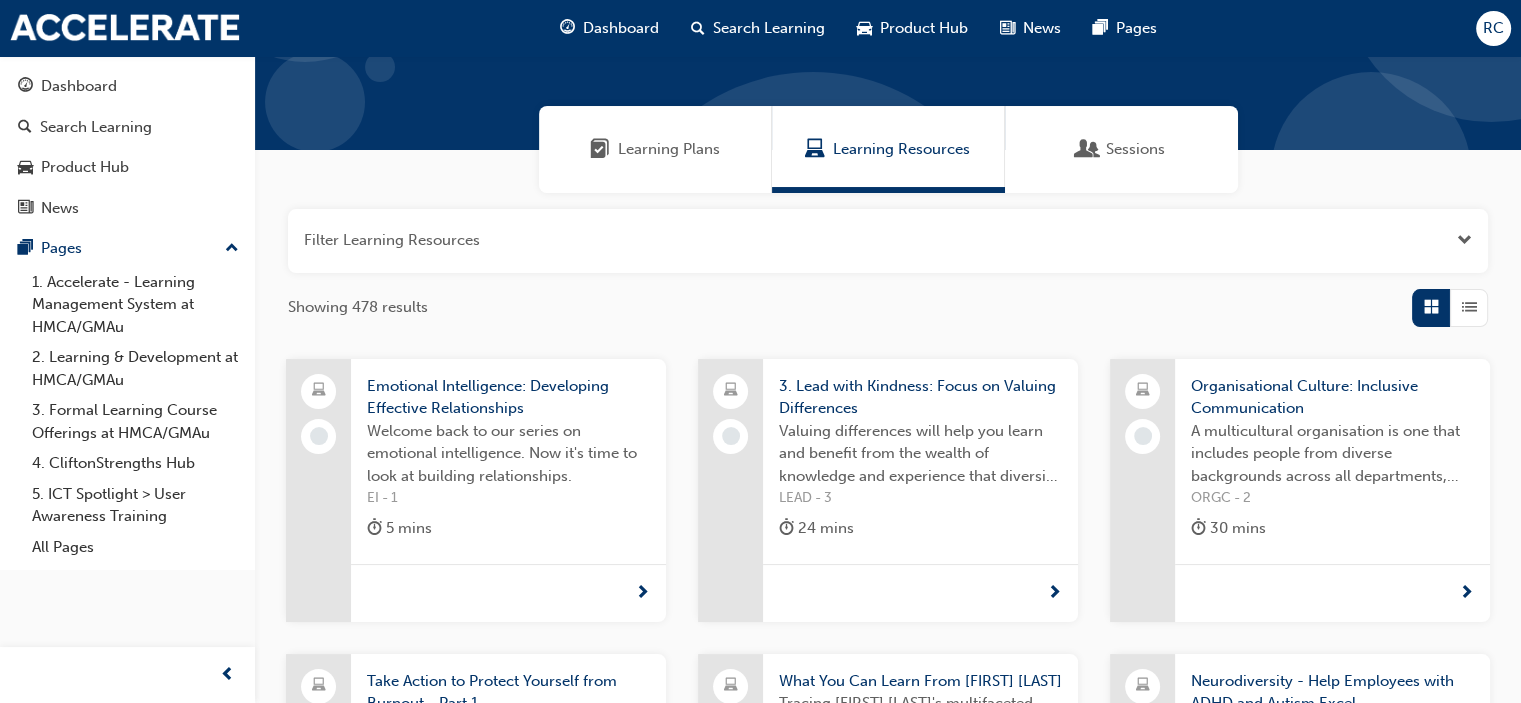 scroll, scrollTop: 0, scrollLeft: 0, axis: both 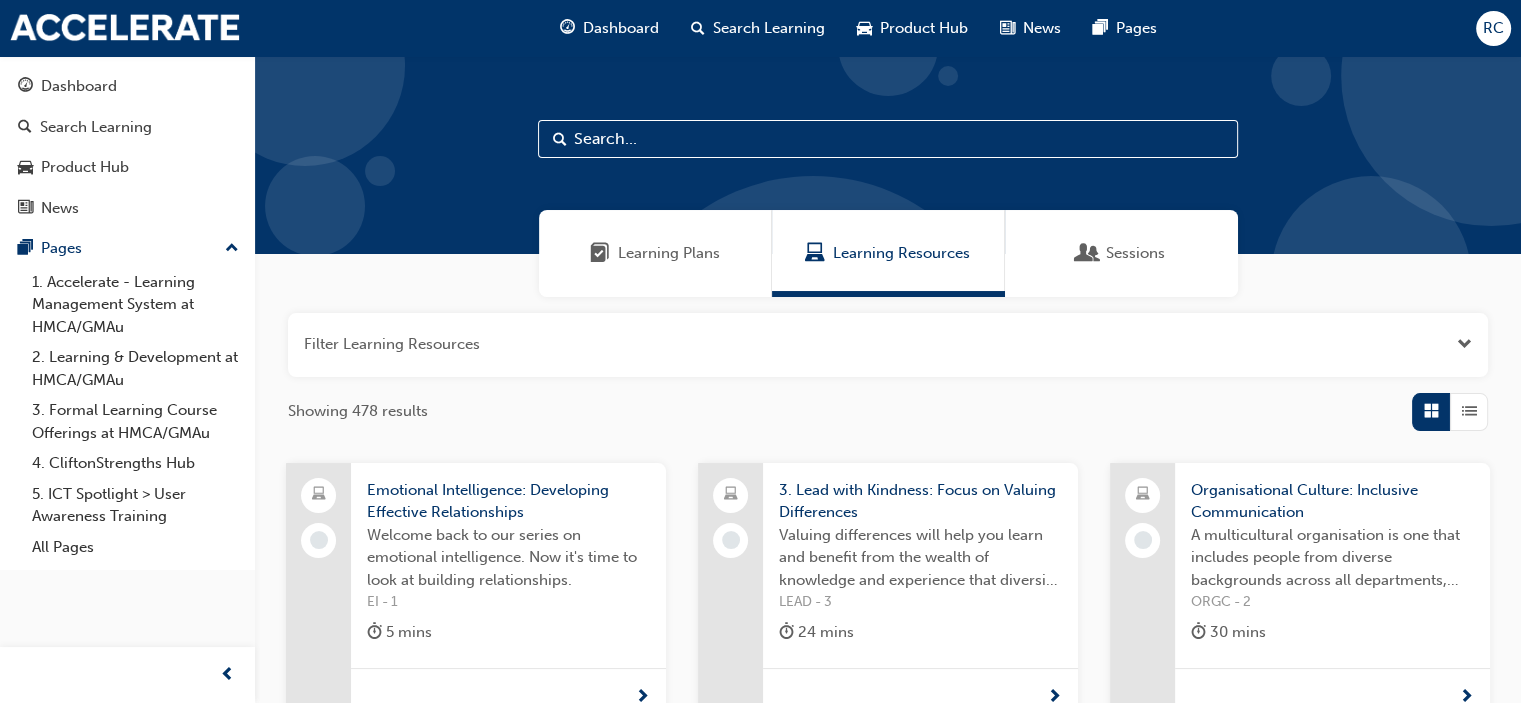 click at bounding box center [888, 139] 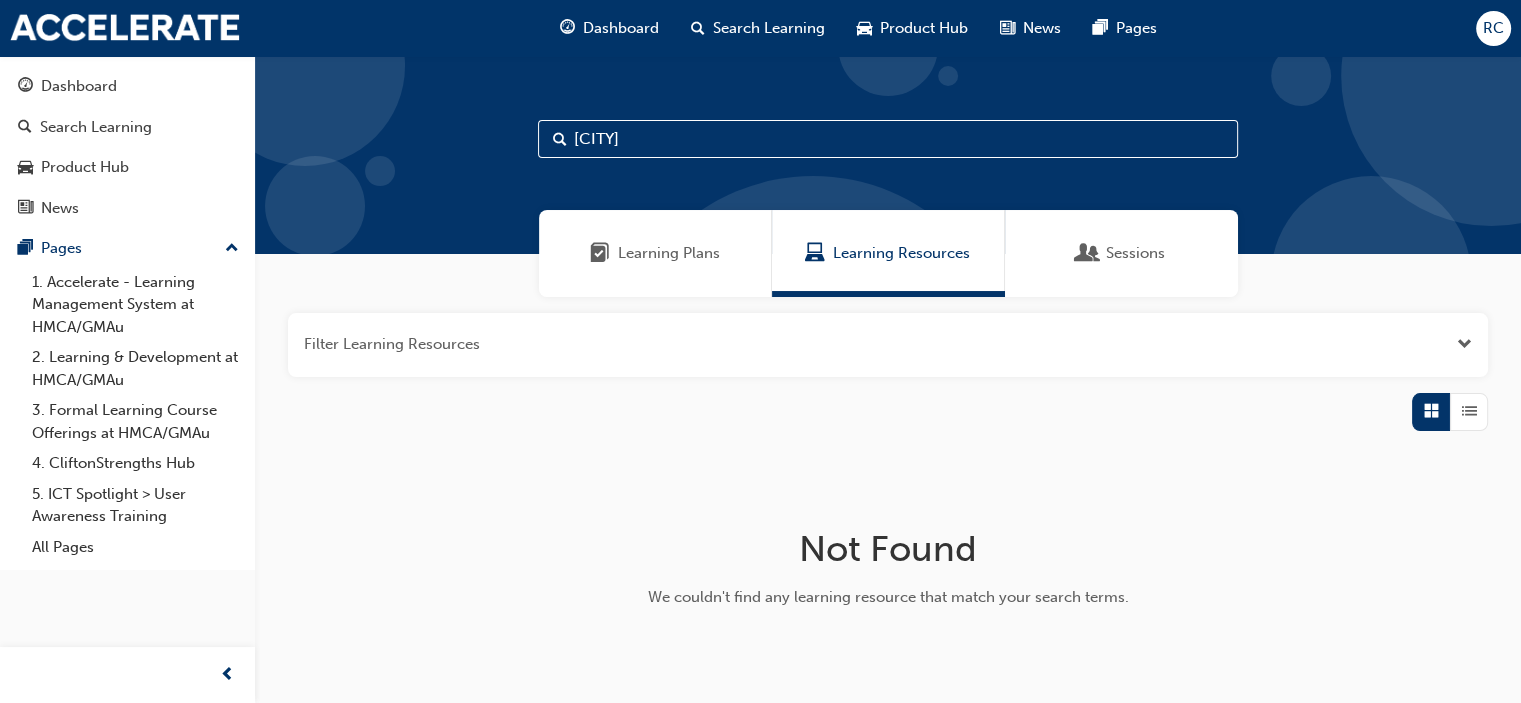 drag, startPoint x: 719, startPoint y: 161, endPoint x: 604, endPoint y: 139, distance: 117.08544 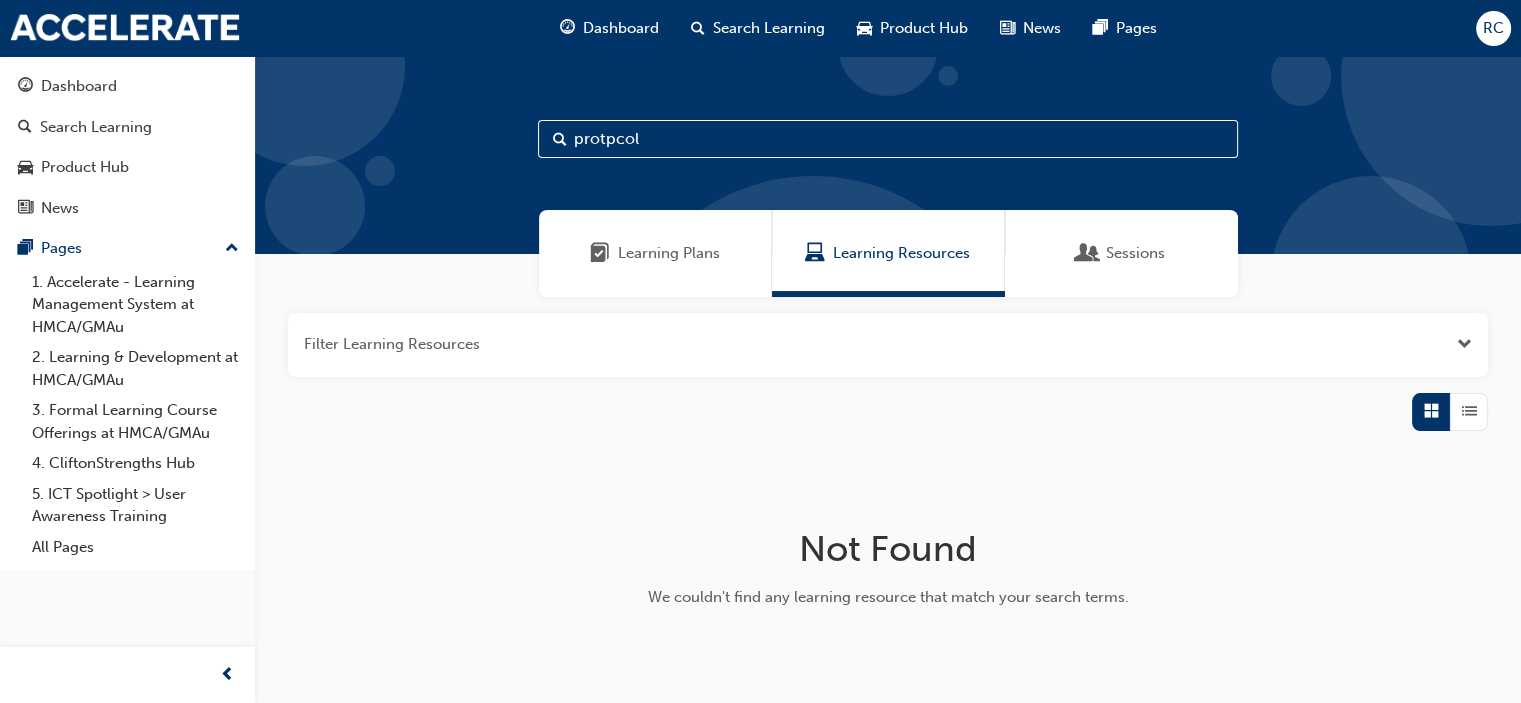 type on "protpcol" 